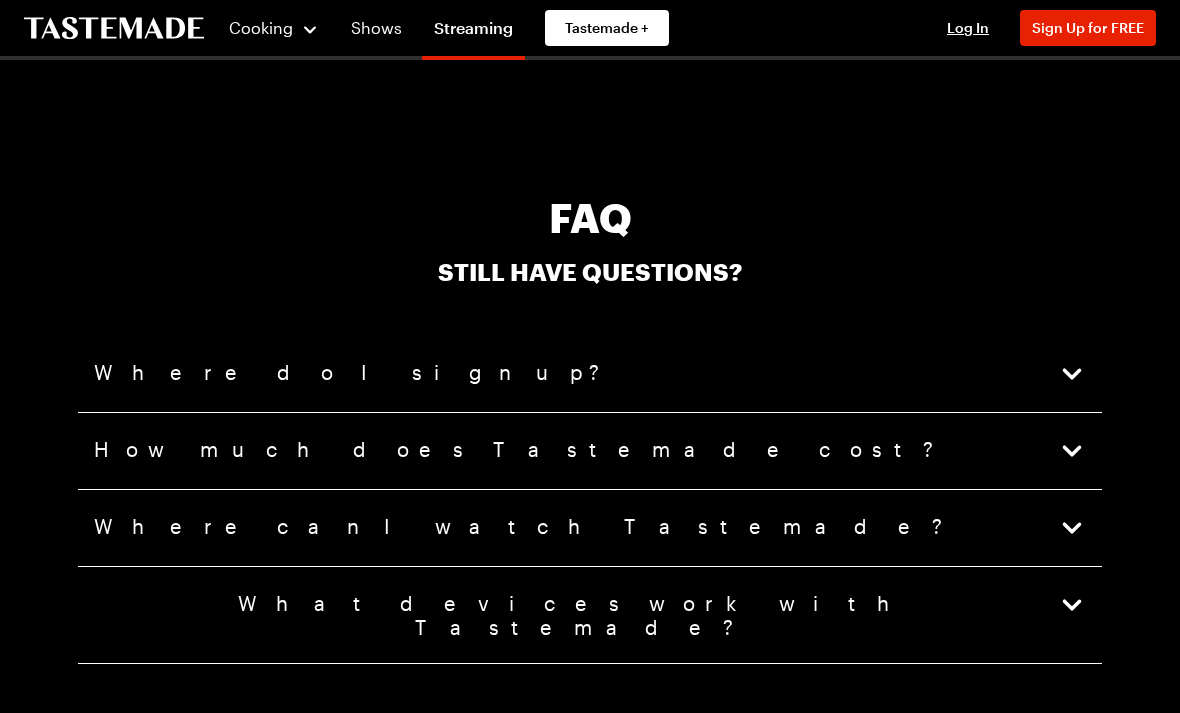 scroll, scrollTop: 4519, scrollLeft: 0, axis: vertical 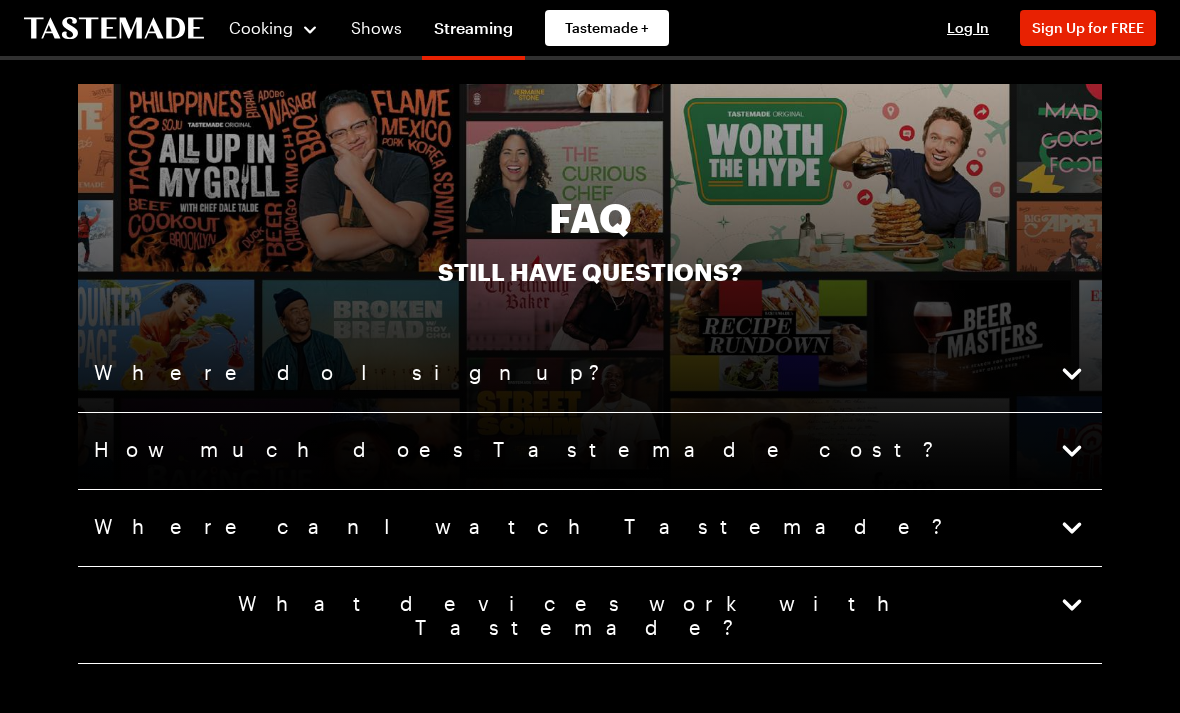 click 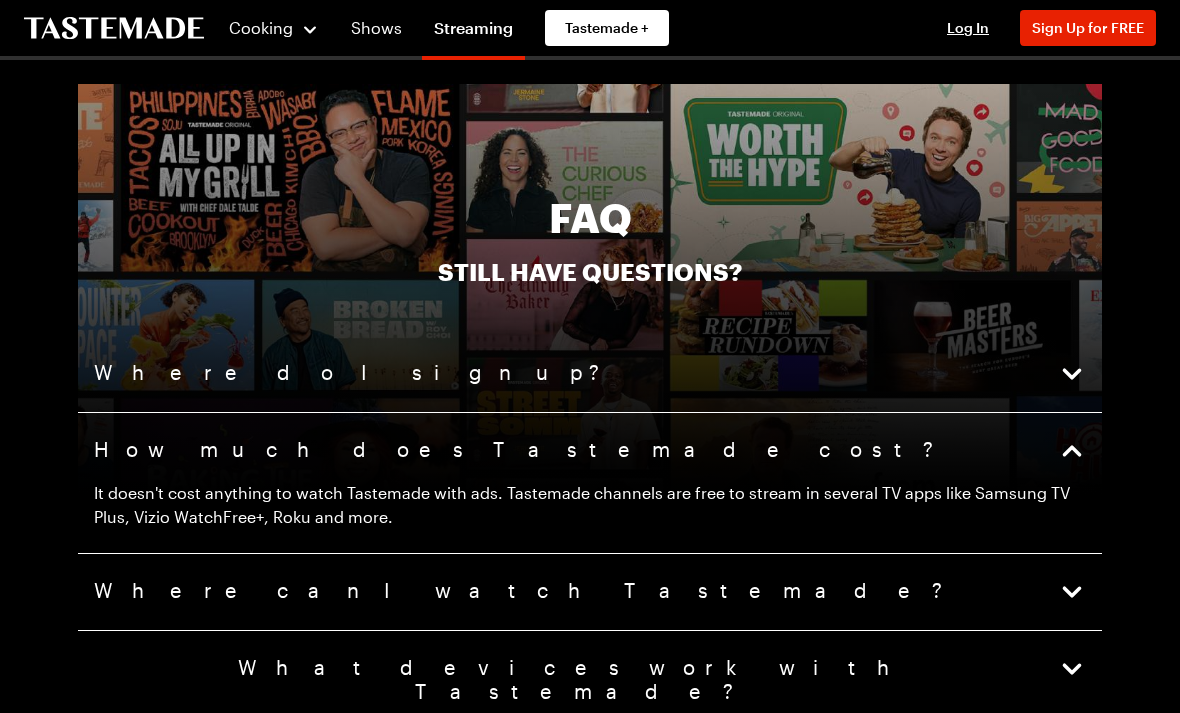 click 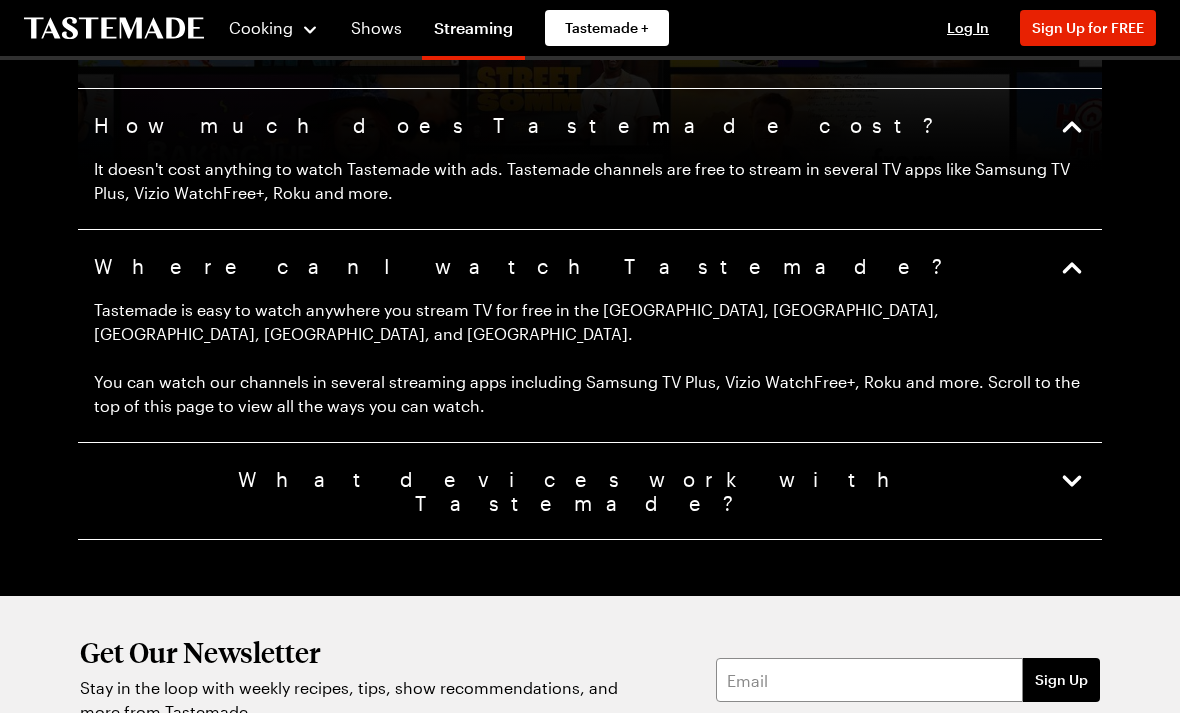 scroll, scrollTop: 4843, scrollLeft: 0, axis: vertical 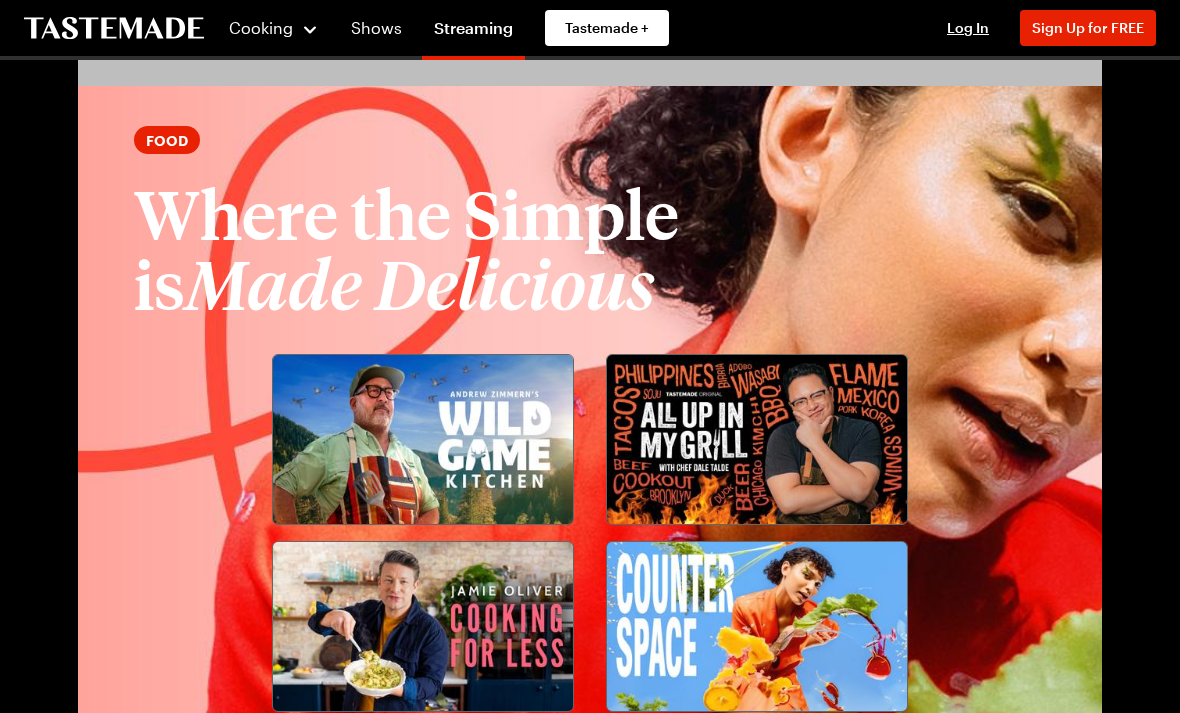 click at bounding box center [423, 439] 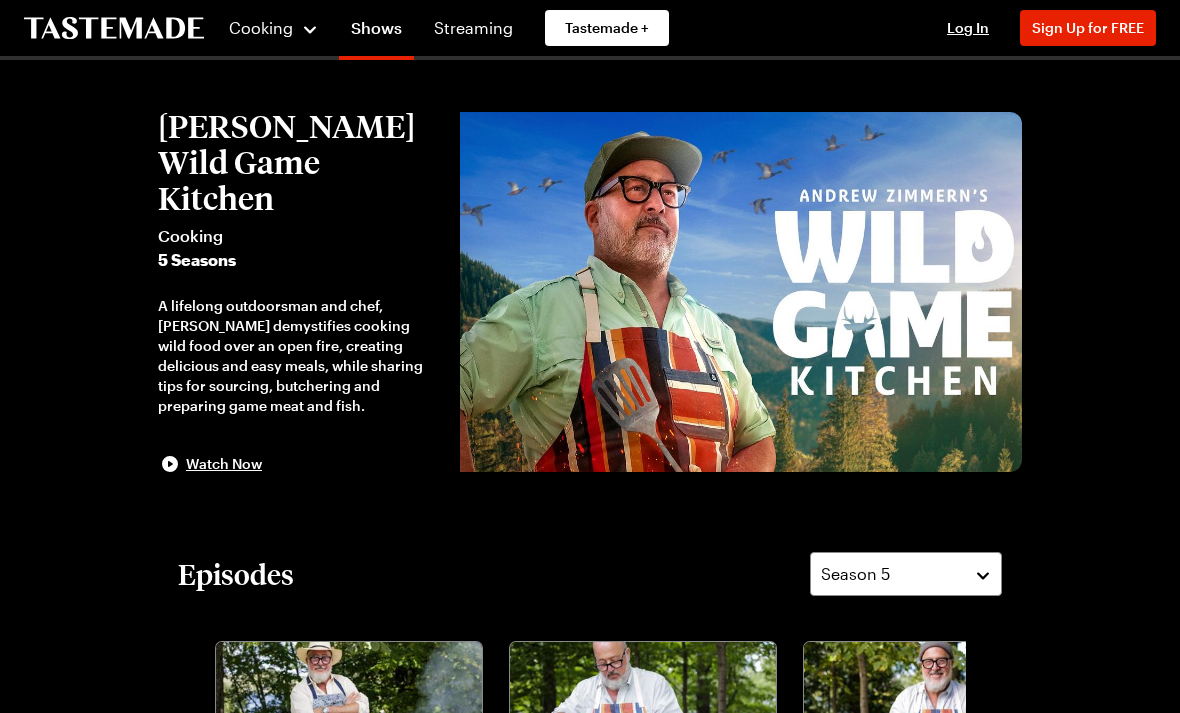 scroll, scrollTop: 0, scrollLeft: 0, axis: both 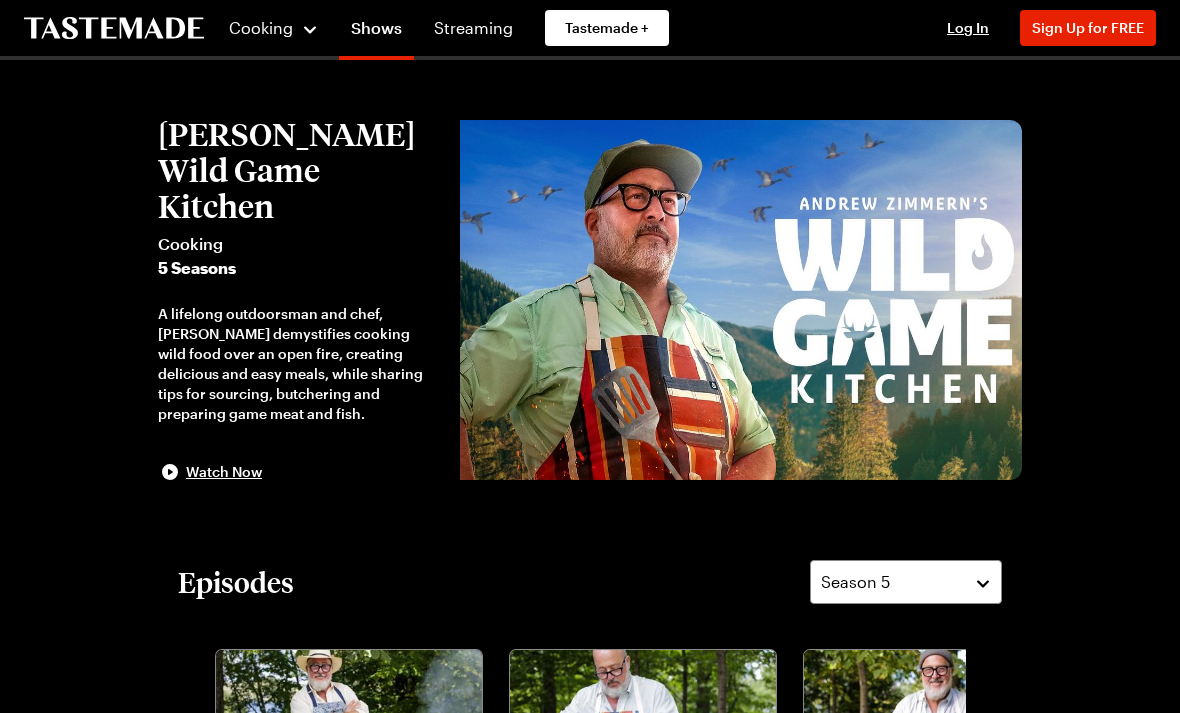 click on "Cooking" at bounding box center [273, 28] 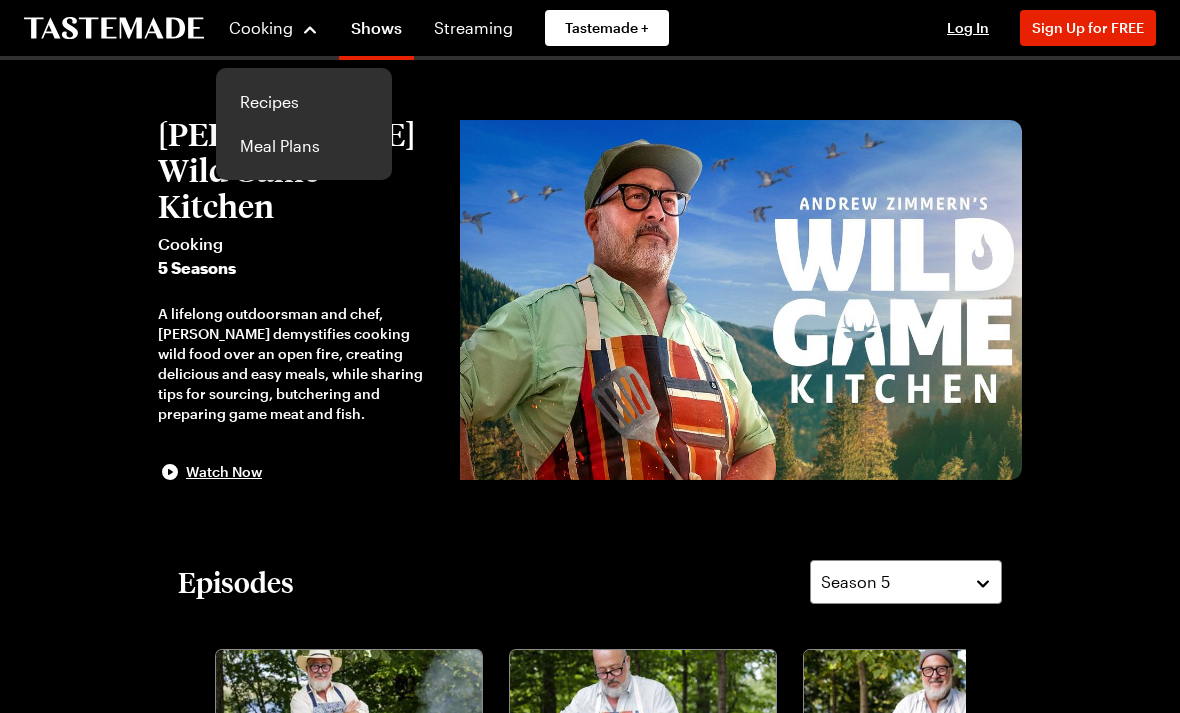 click on "Recipes" at bounding box center (304, 102) 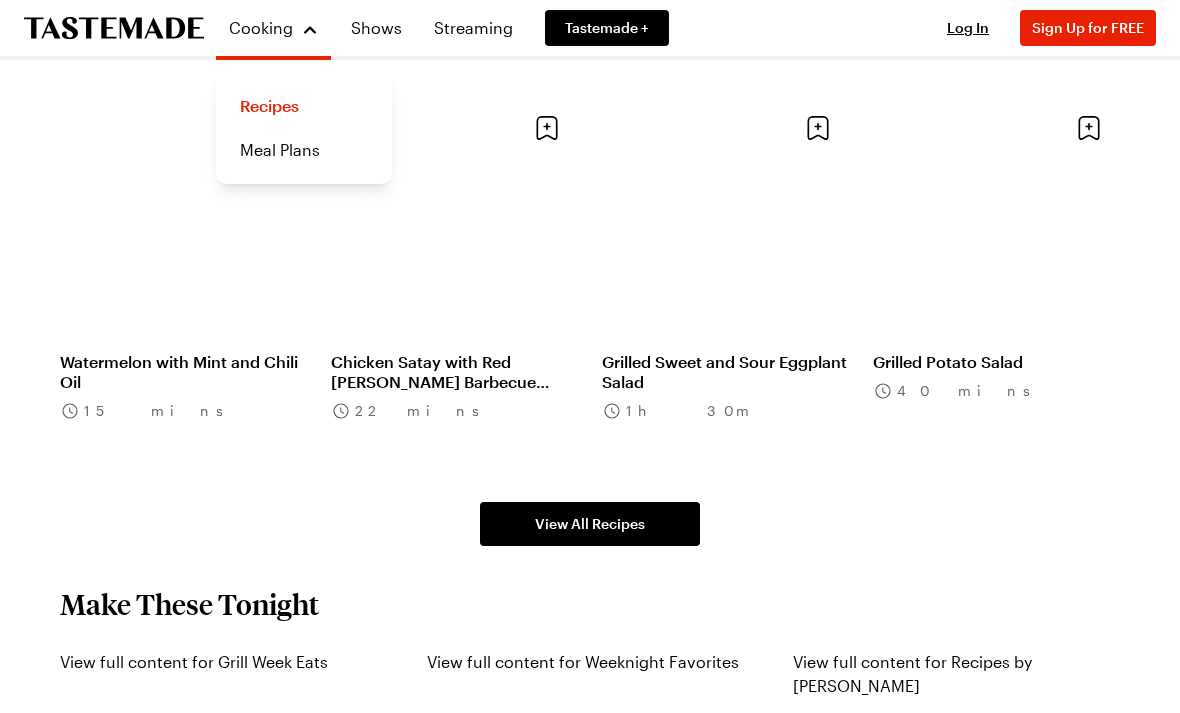 scroll, scrollTop: 1007, scrollLeft: 0, axis: vertical 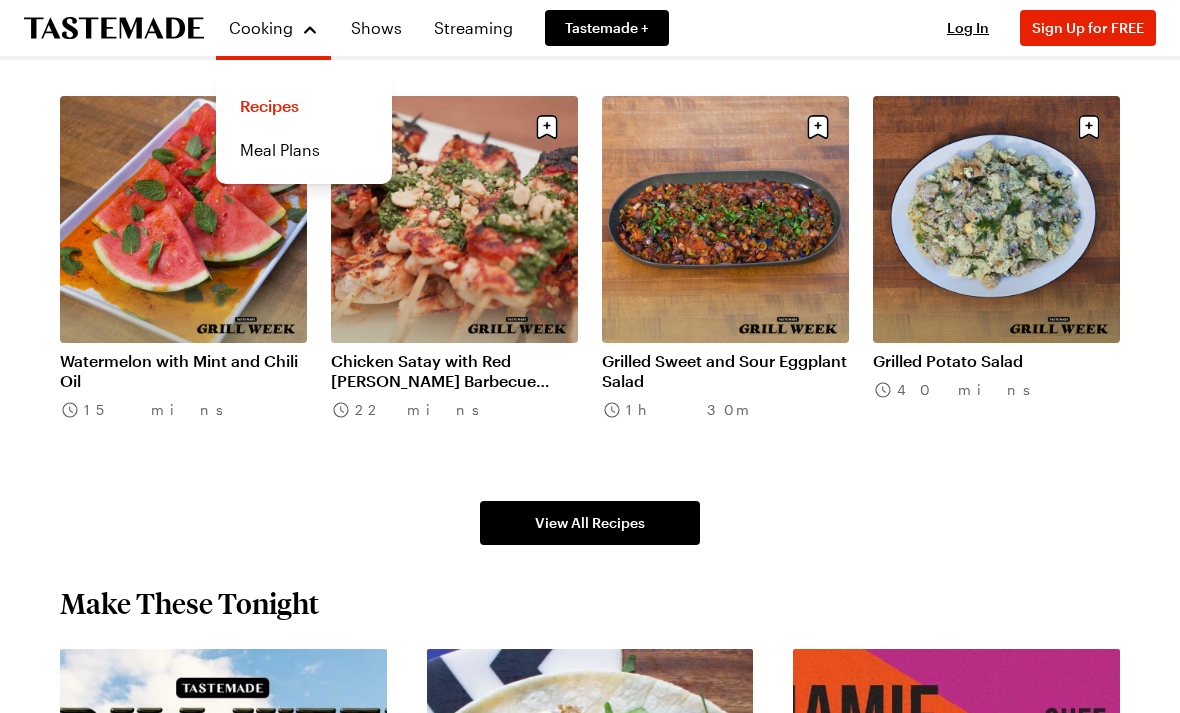 click on "View All Recipes" at bounding box center [590, 523] 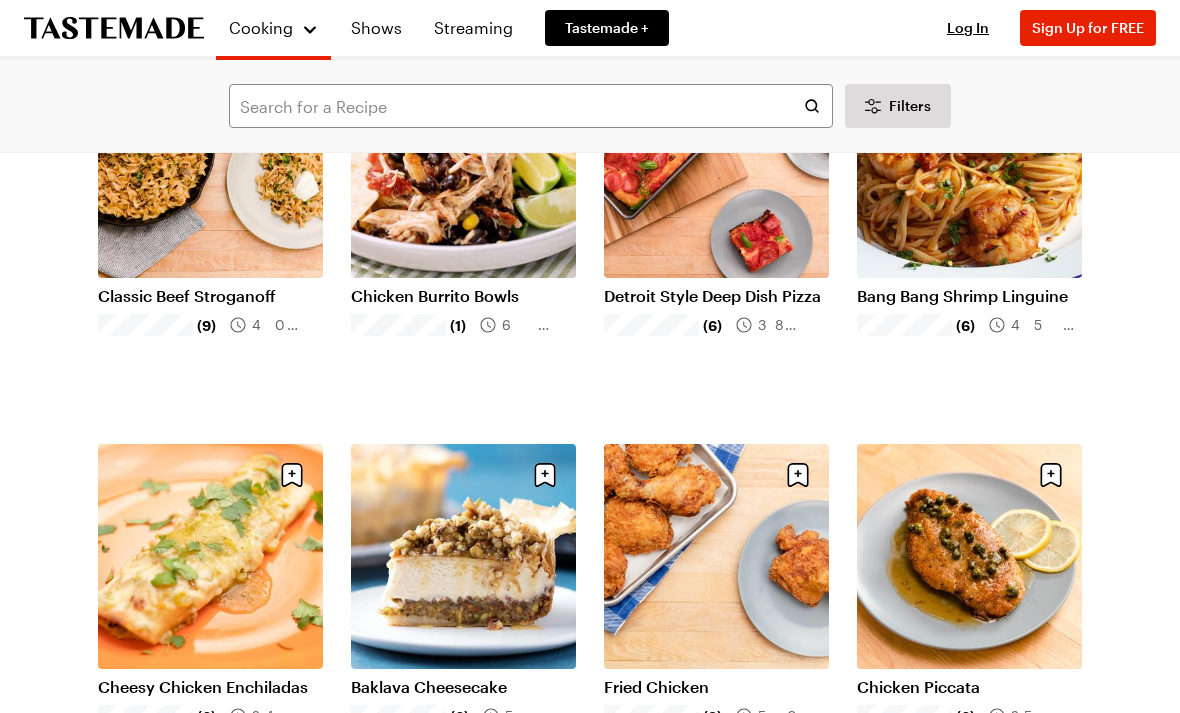 scroll, scrollTop: 991, scrollLeft: 0, axis: vertical 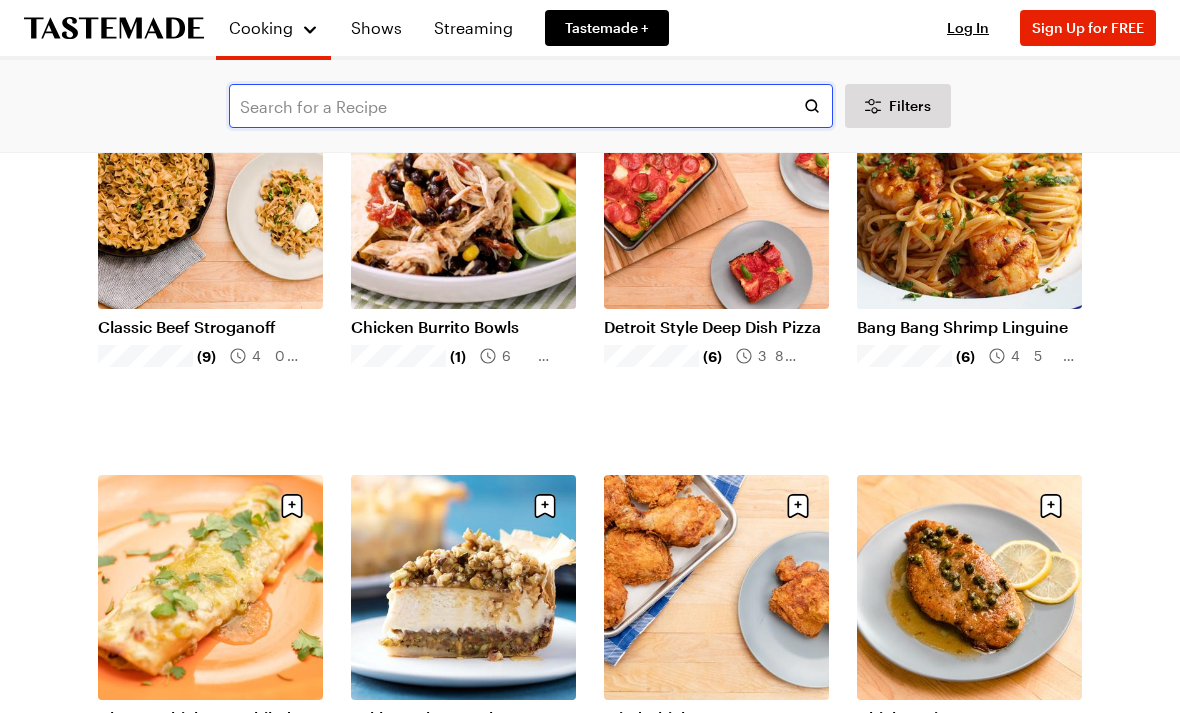 click at bounding box center [531, 106] 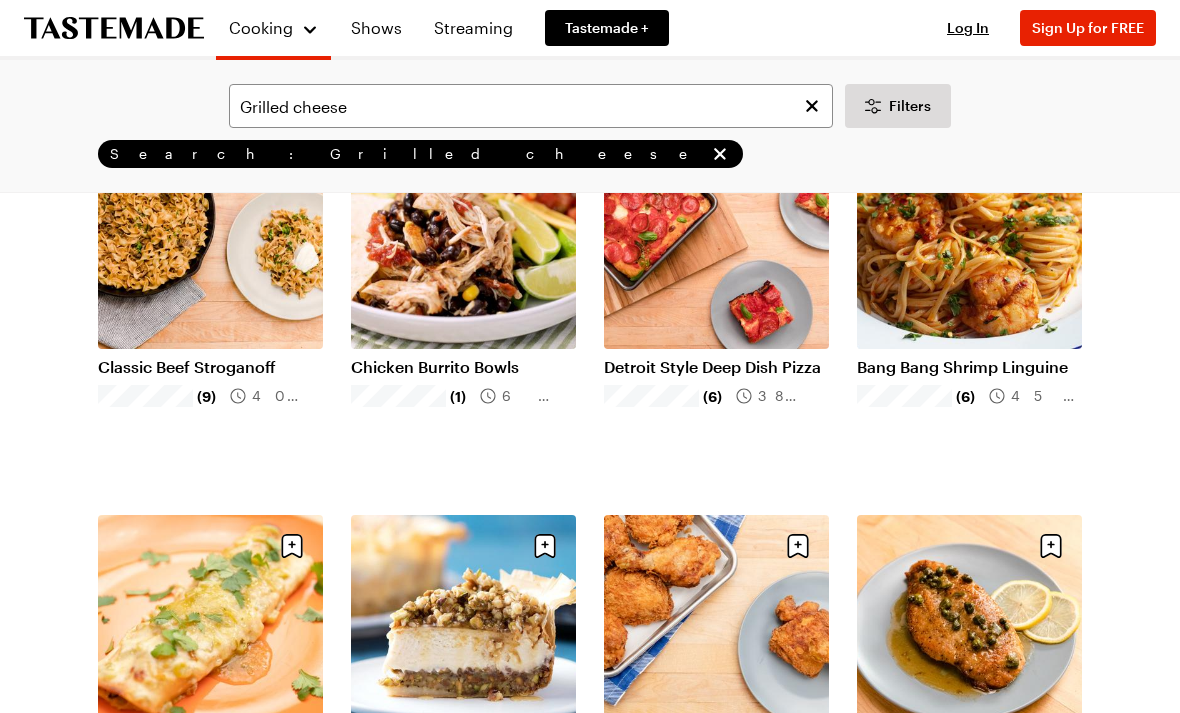 scroll, scrollTop: 0, scrollLeft: 0, axis: both 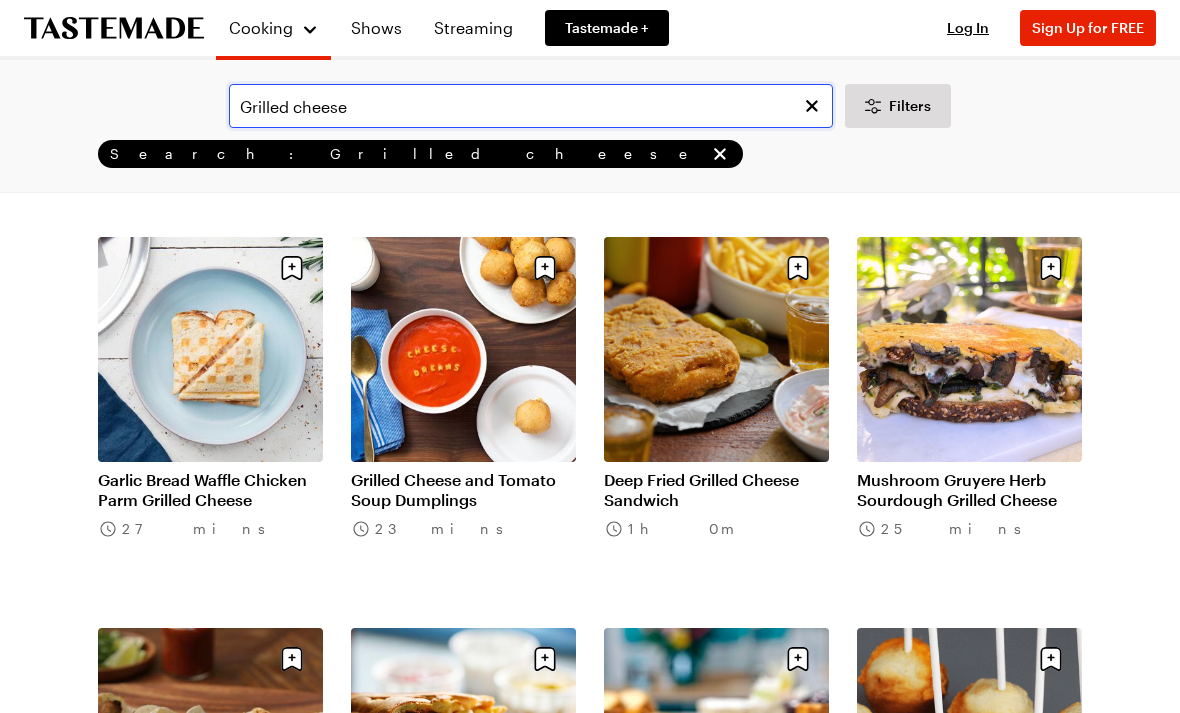 click on "Grilled cheese" at bounding box center (531, 106) 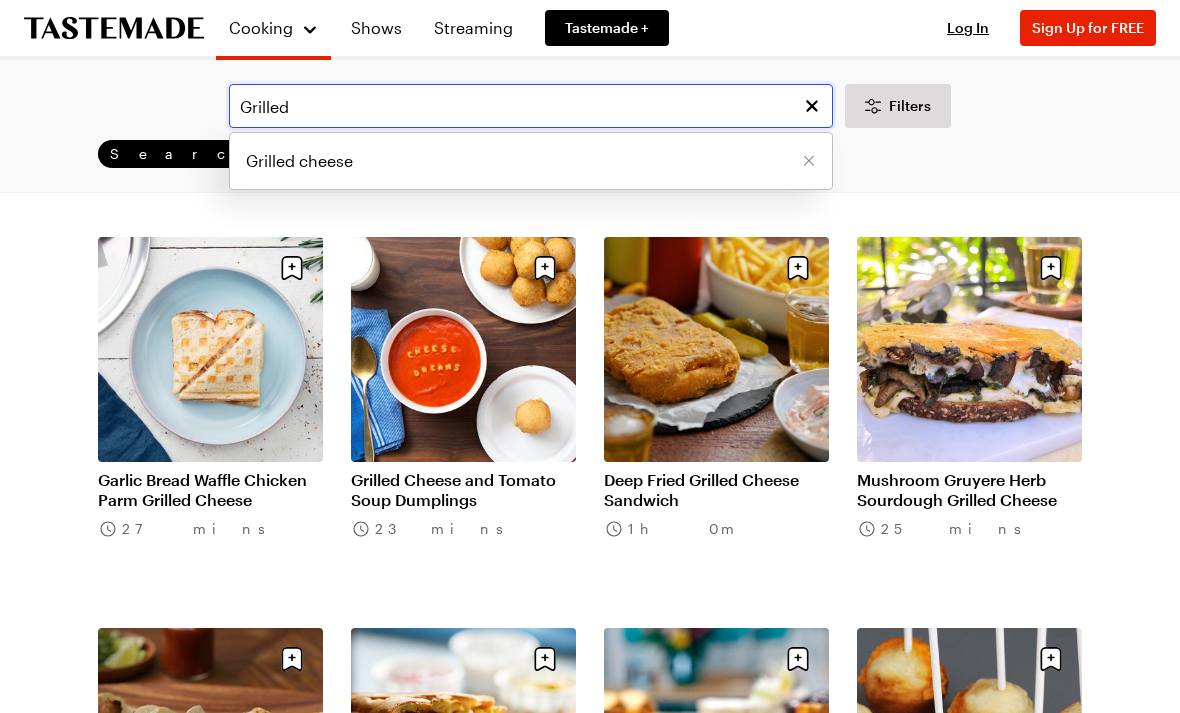 scroll, scrollTop: 0, scrollLeft: 0, axis: both 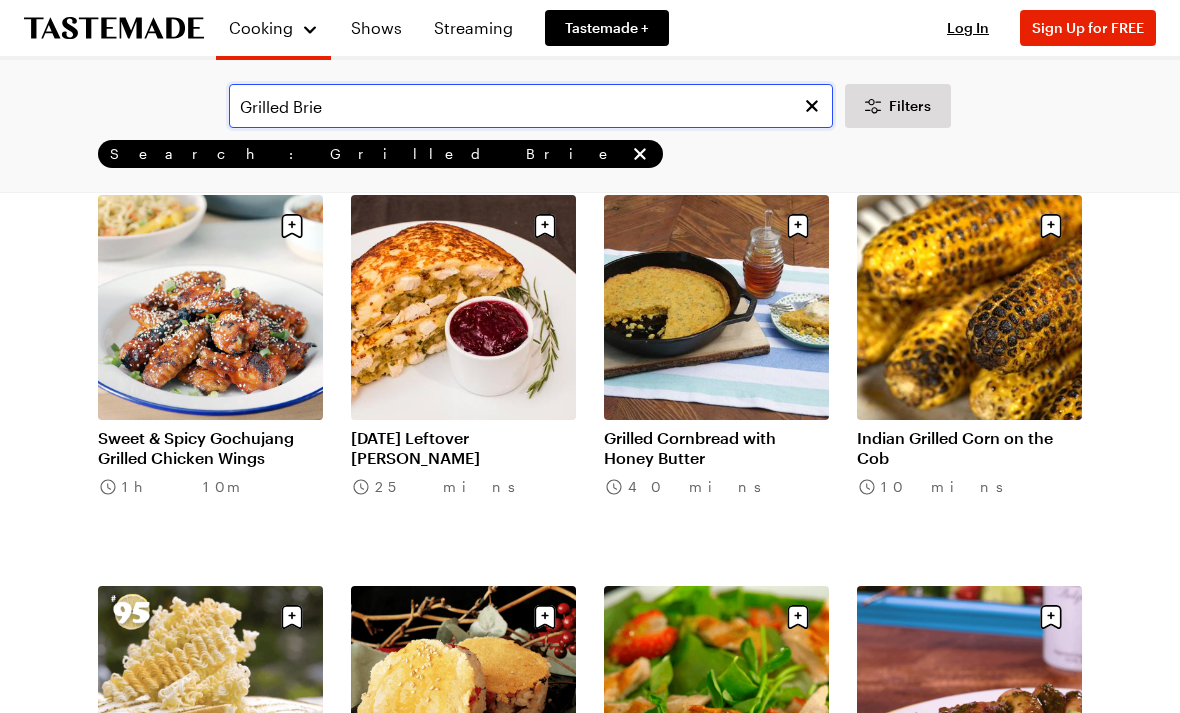 click on "Grilled Brie" at bounding box center [531, 106] 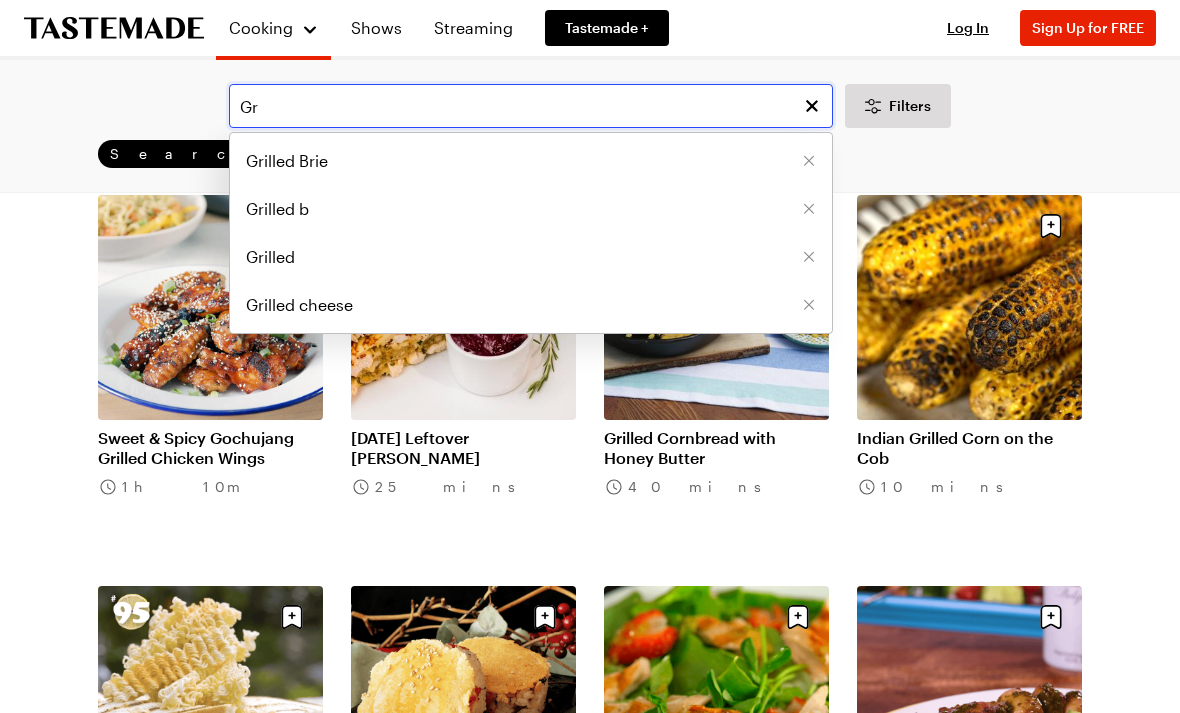 type on "G" 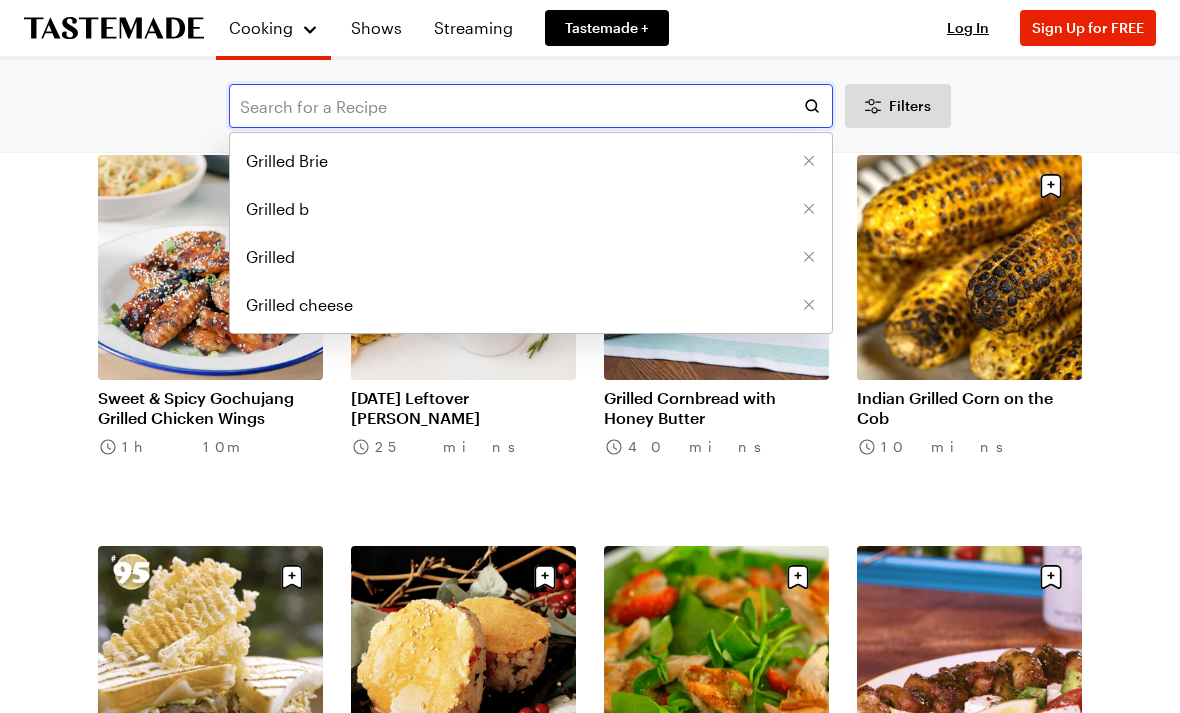 scroll, scrollTop: 0, scrollLeft: 0, axis: both 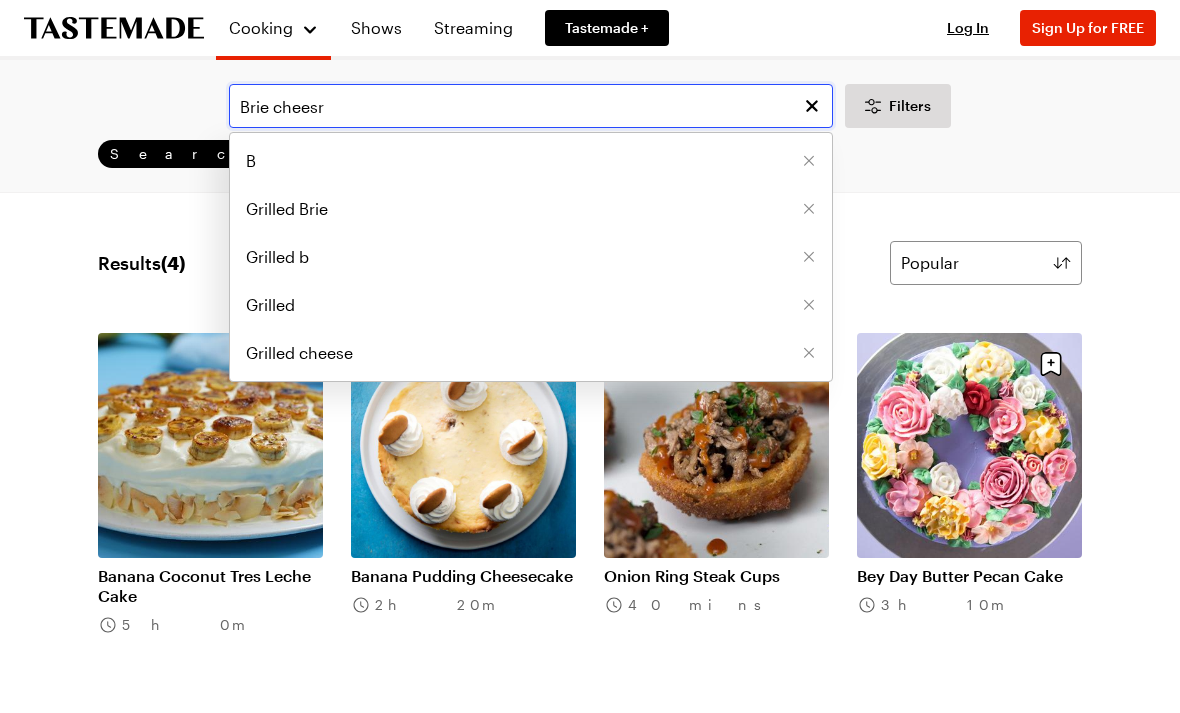 type on "Brie cheesr" 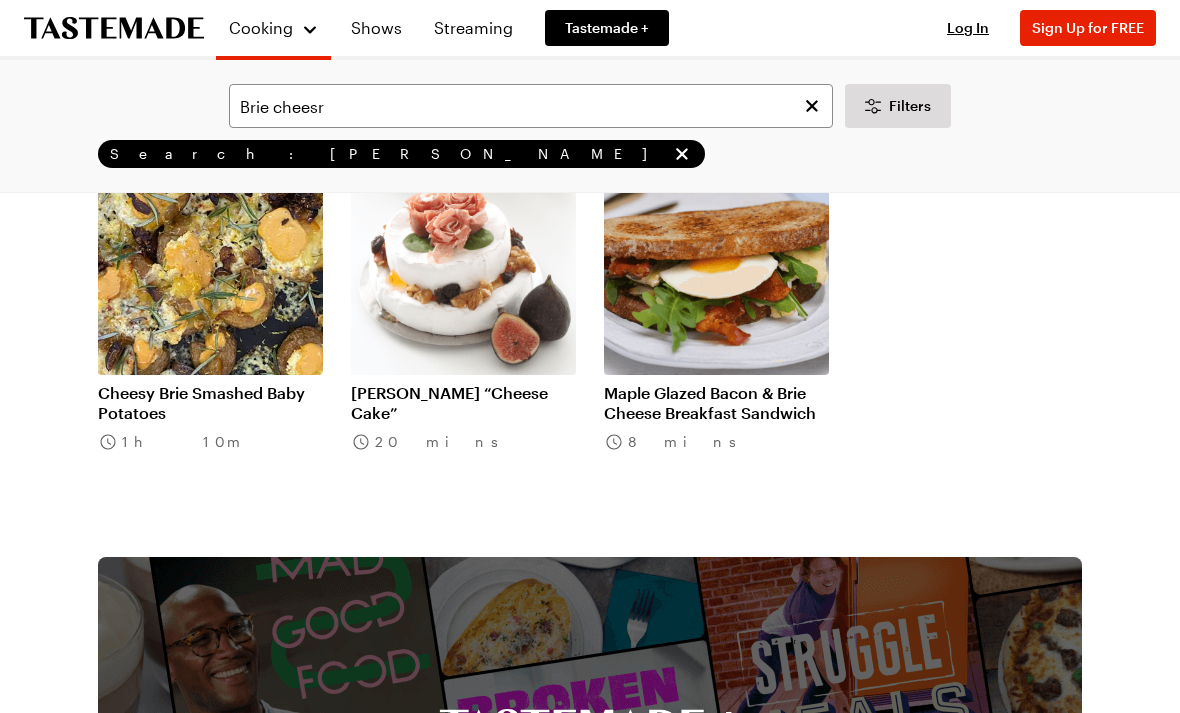 scroll, scrollTop: 0, scrollLeft: 0, axis: both 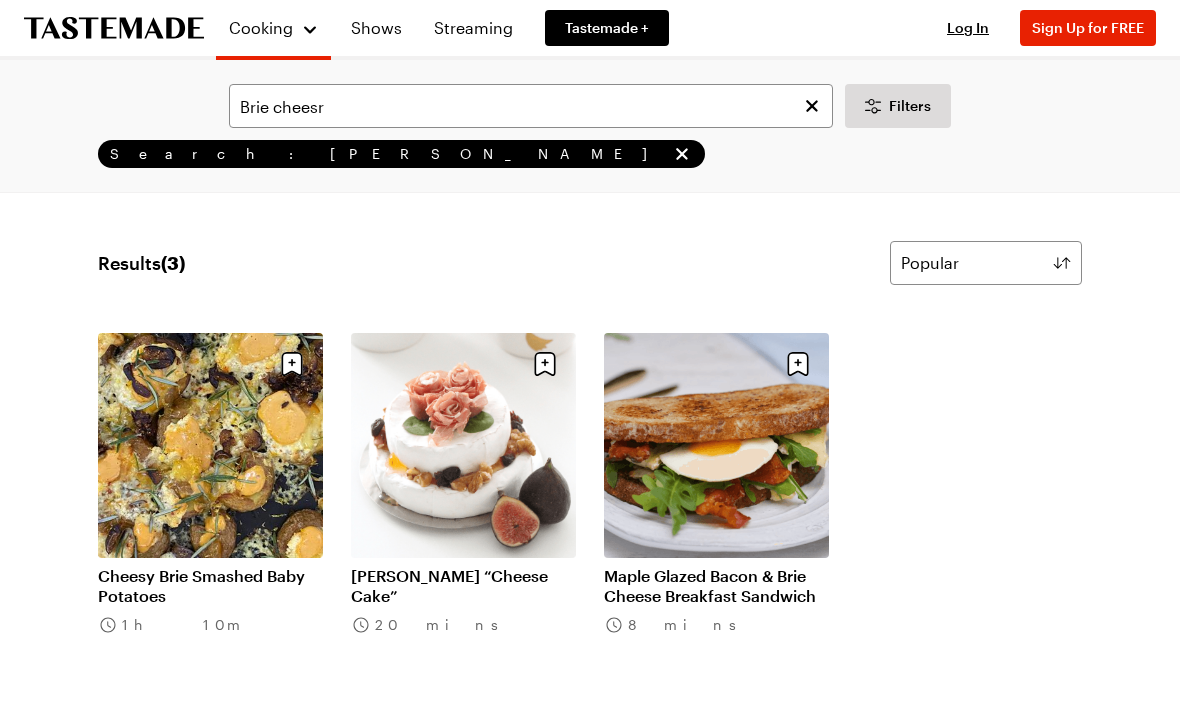 click 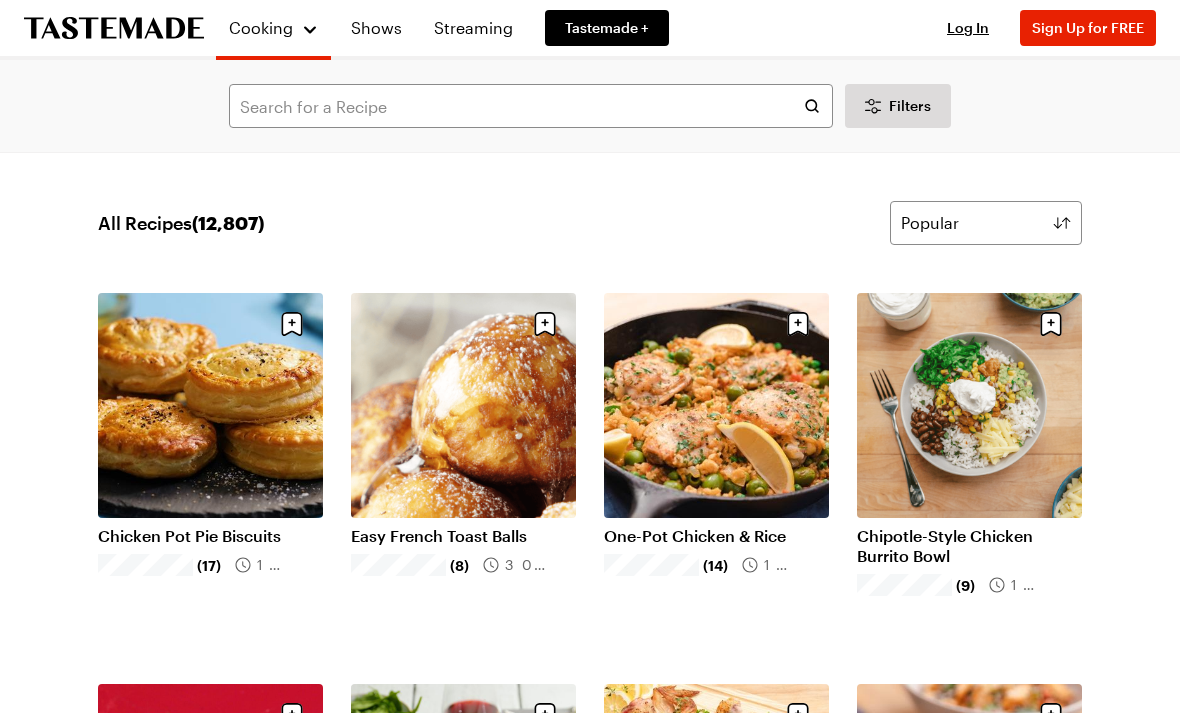 click on "Chicken Pot Pie Biscuits" at bounding box center [210, 536] 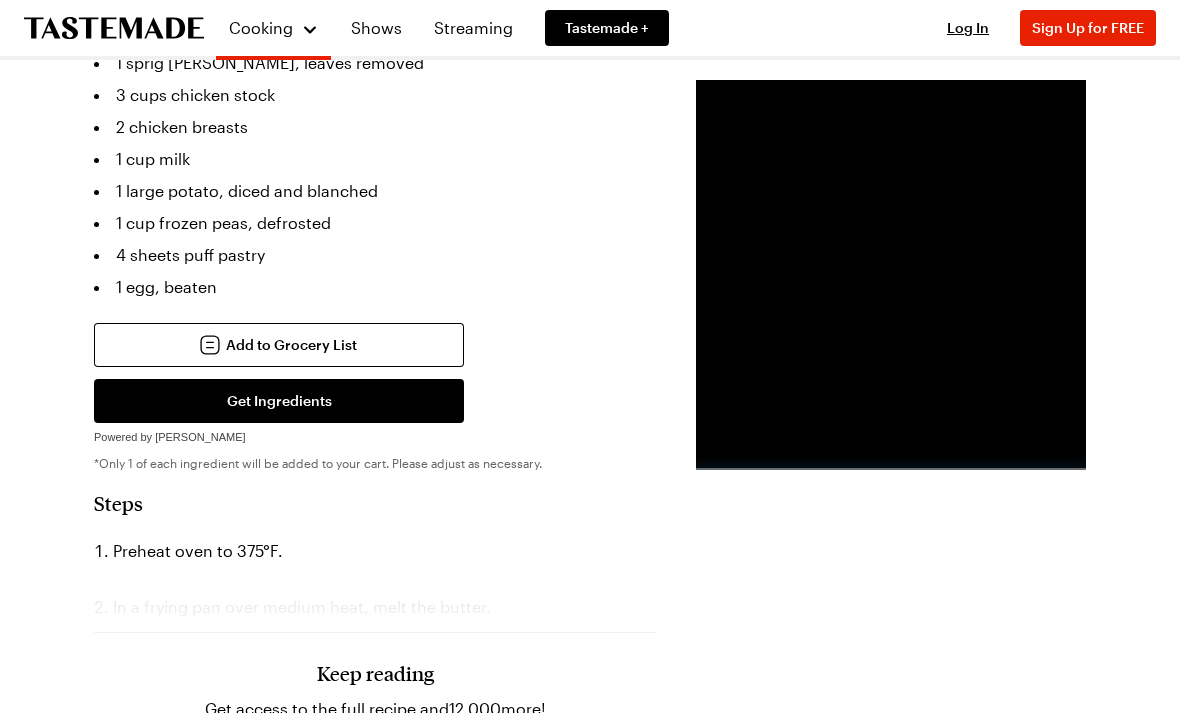 scroll, scrollTop: 825, scrollLeft: 0, axis: vertical 